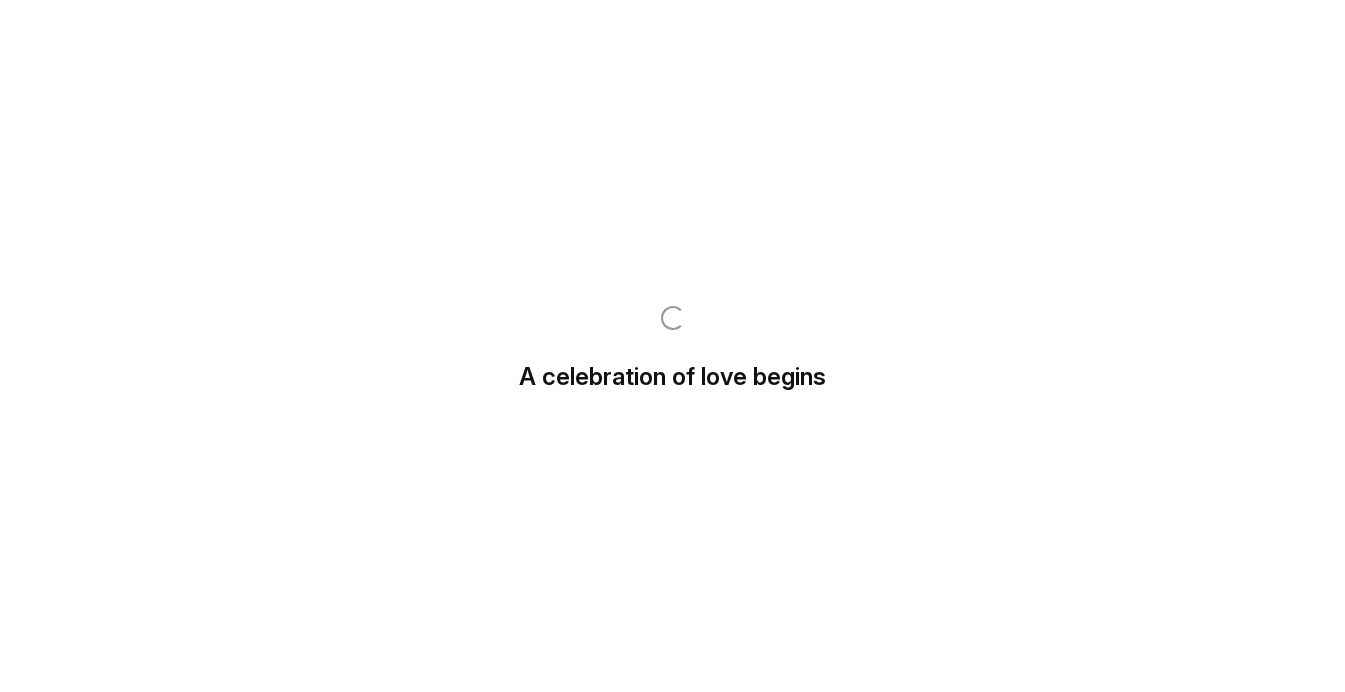 scroll, scrollTop: 0, scrollLeft: 0, axis: both 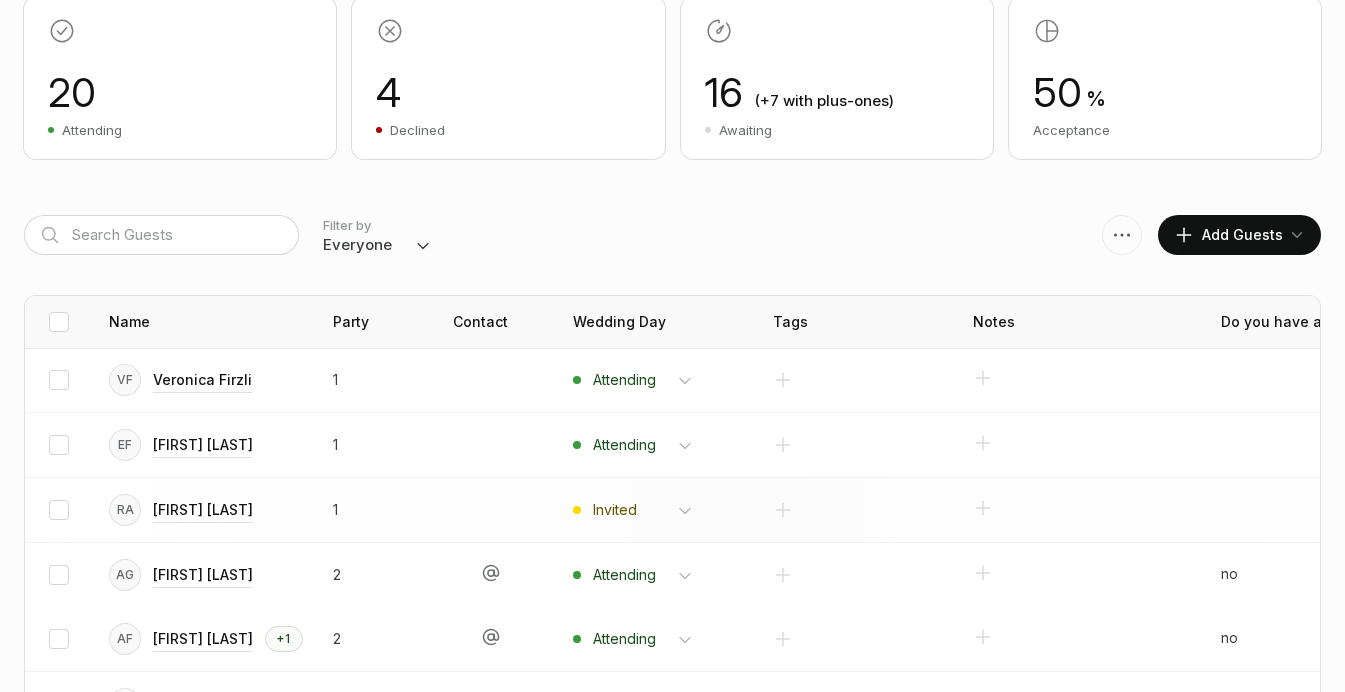 click at bounding box center [873, 380] 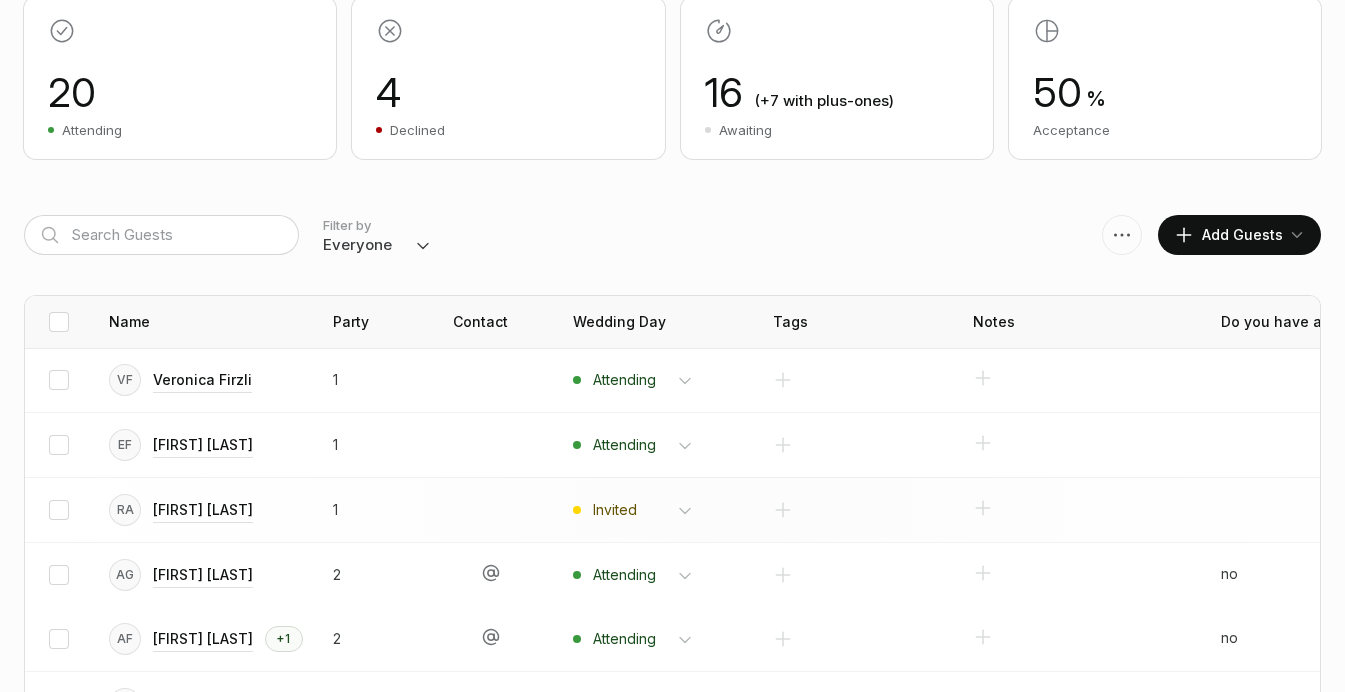 click at bounding box center (873, 380) 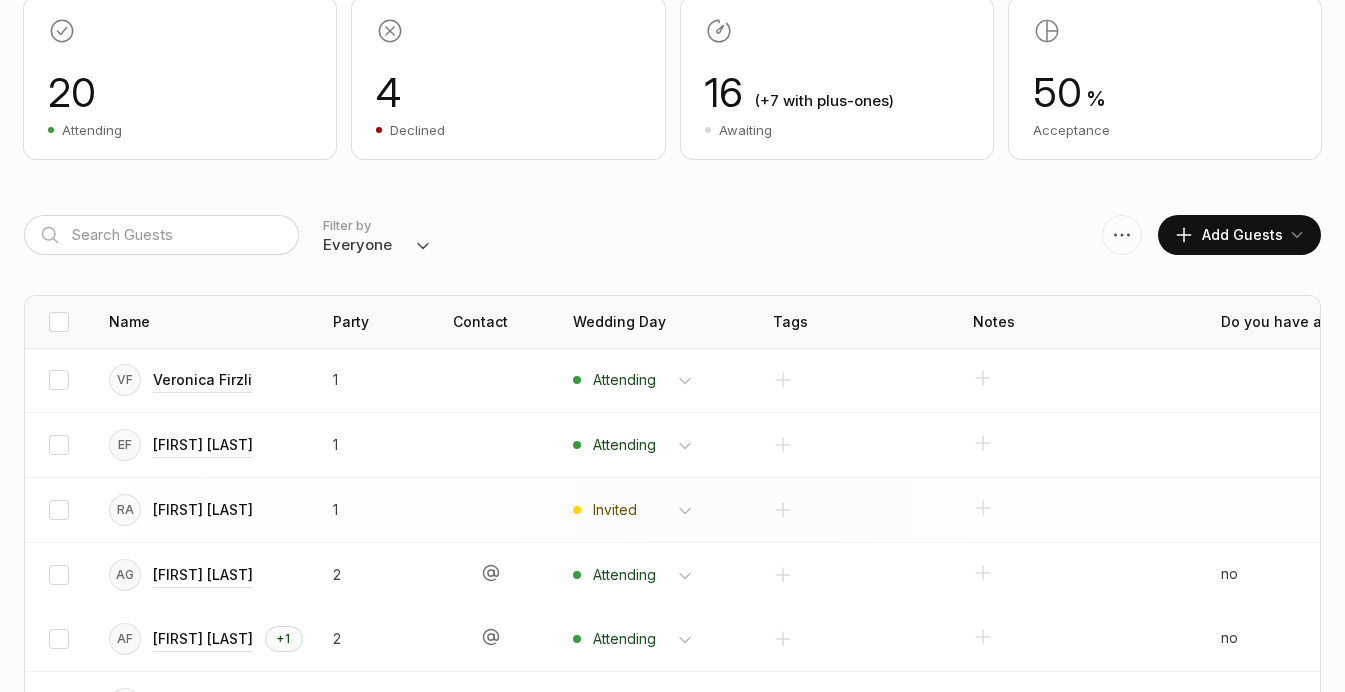 click on "[FIRST] [LAST]" at bounding box center [202, 380] 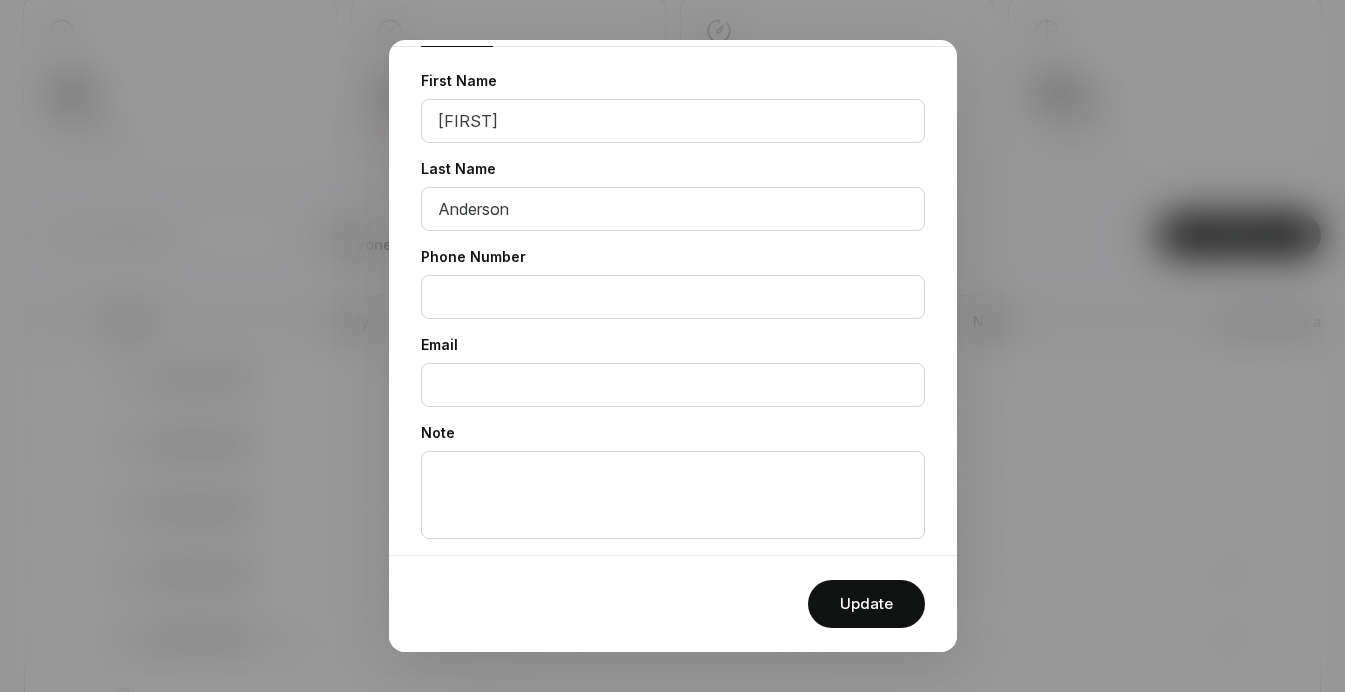 scroll, scrollTop: 317, scrollLeft: 0, axis: vertical 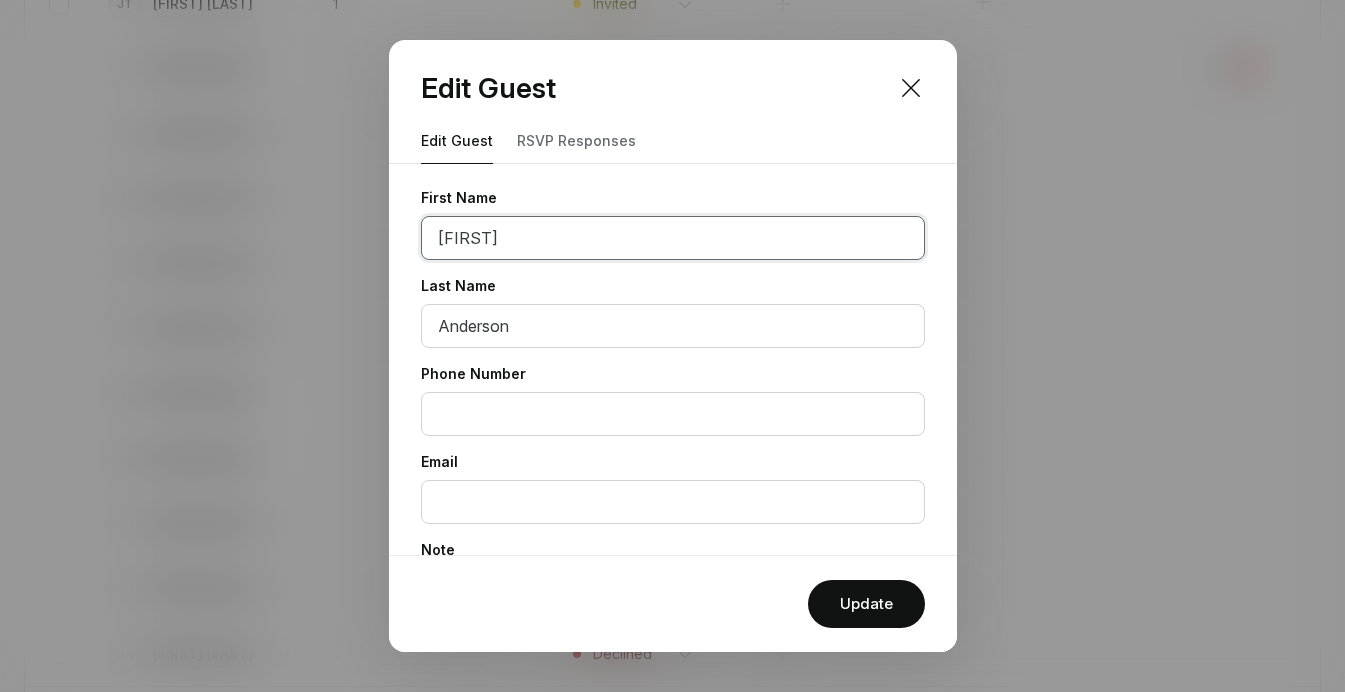 drag, startPoint x: 523, startPoint y: 229, endPoint x: 393, endPoint y: 222, distance: 130.18832 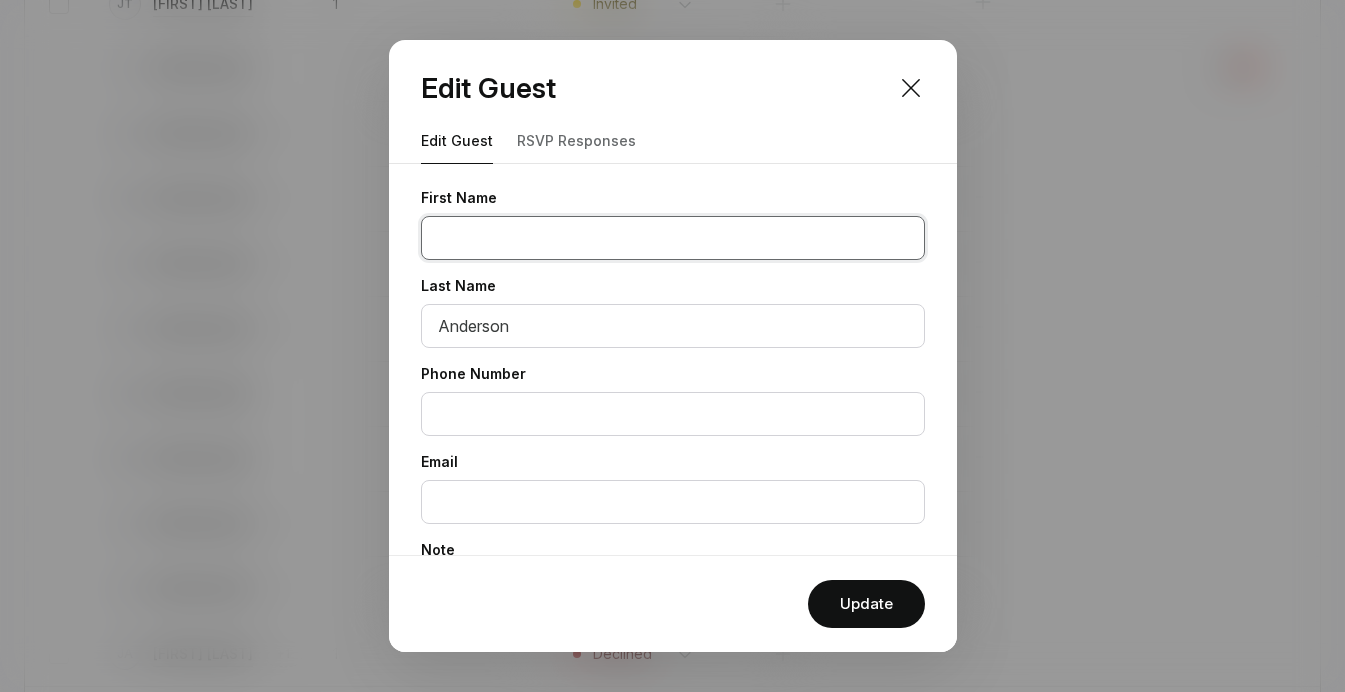 scroll, scrollTop: 1268, scrollLeft: 0, axis: vertical 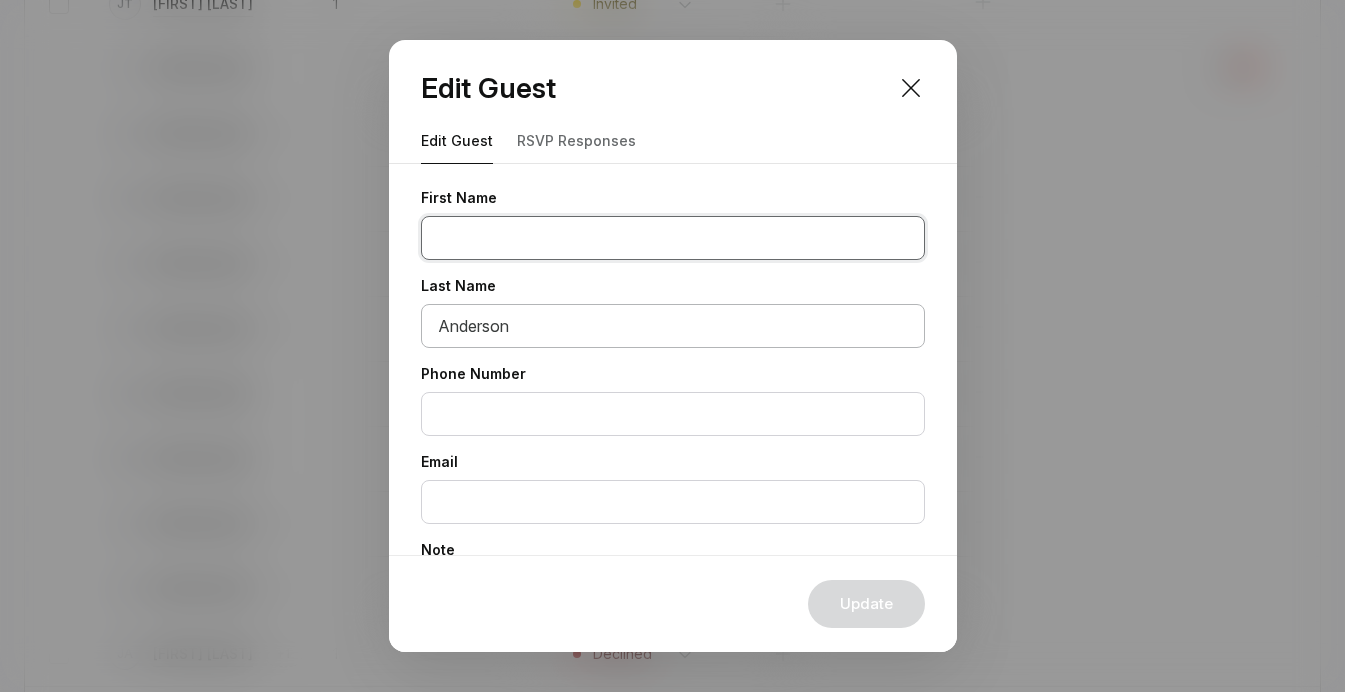 type 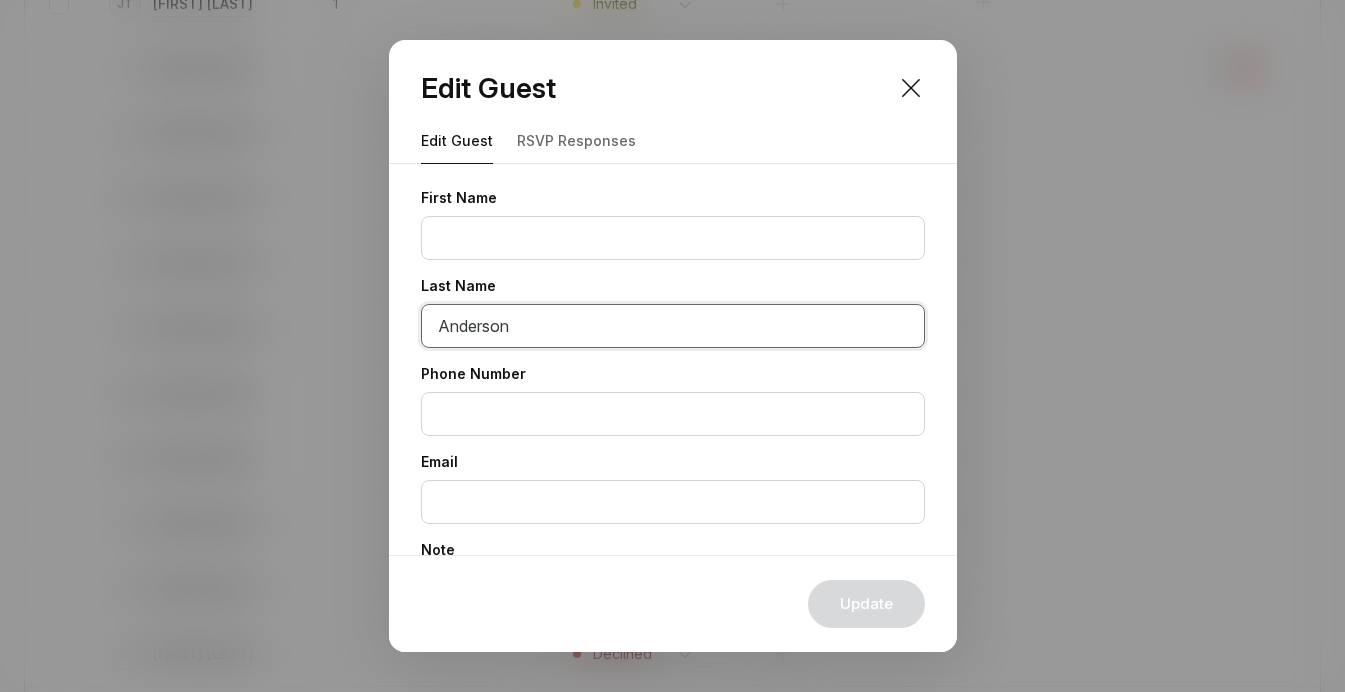 drag, startPoint x: 524, startPoint y: 319, endPoint x: 393, endPoint y: 309, distance: 131.38112 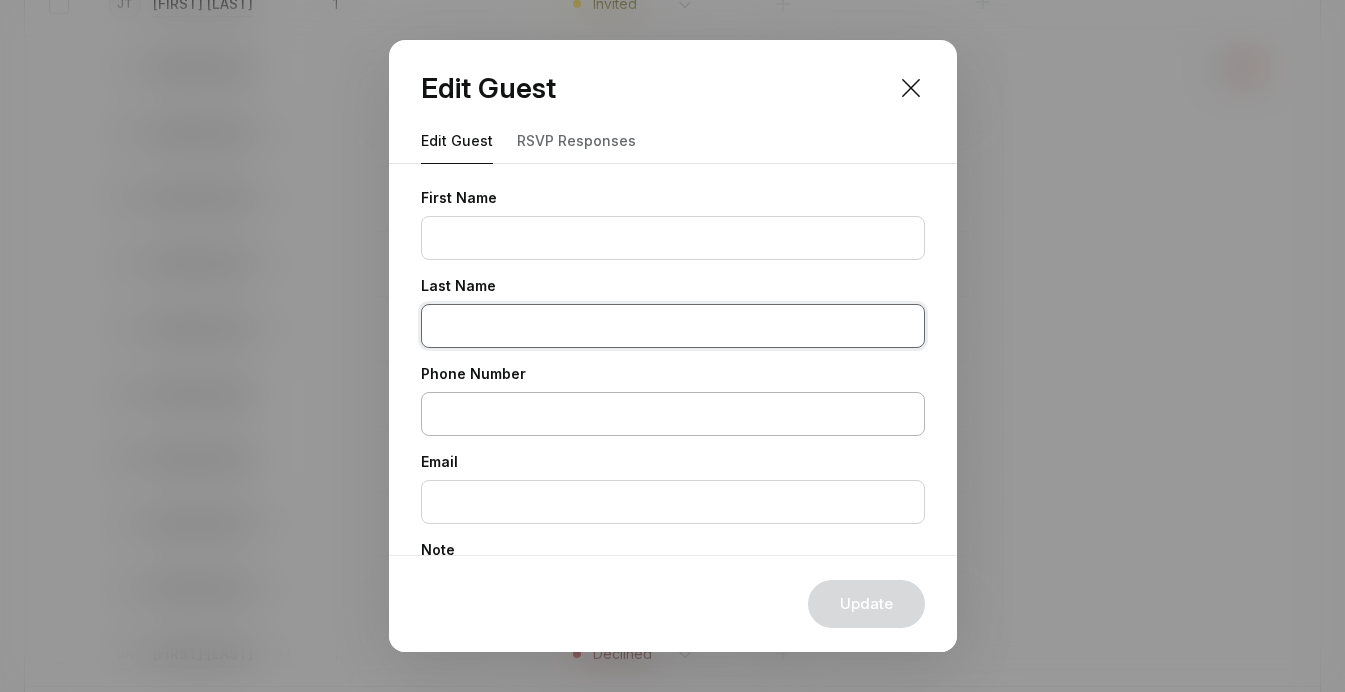 type 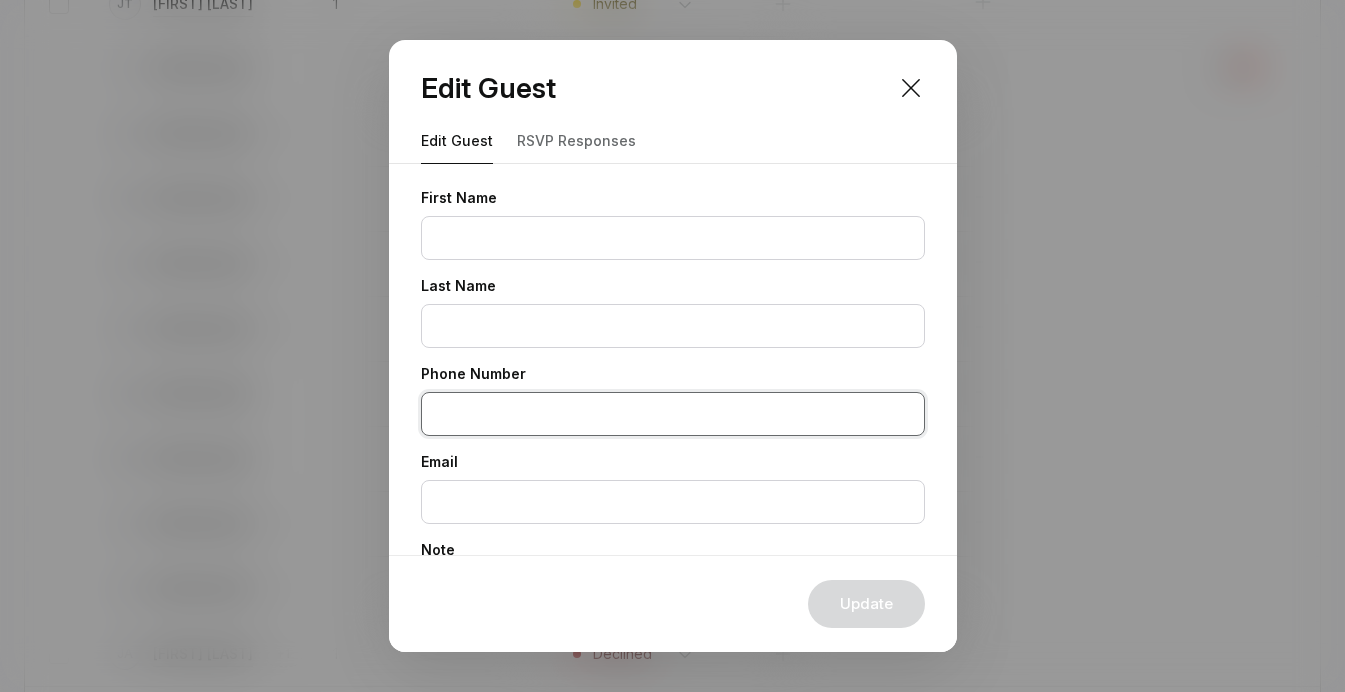 click at bounding box center [673, 414] 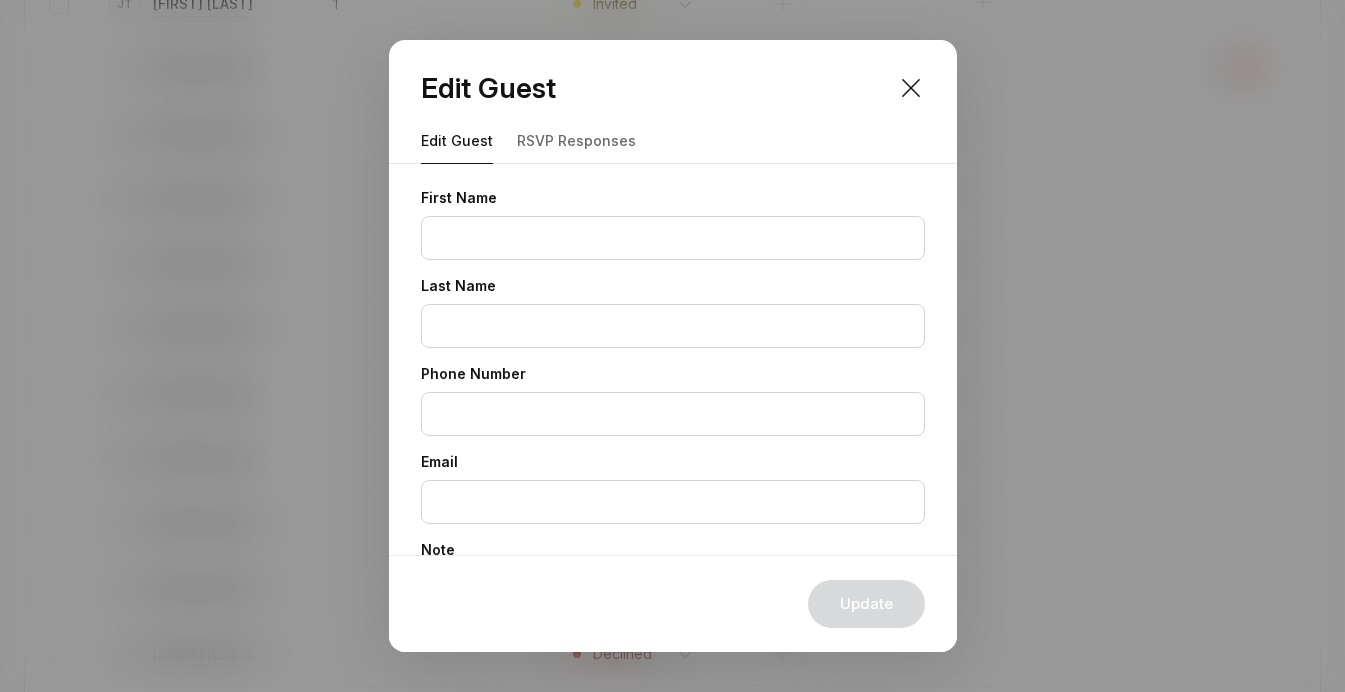 click on "RSVP responses" at bounding box center [576, 146] 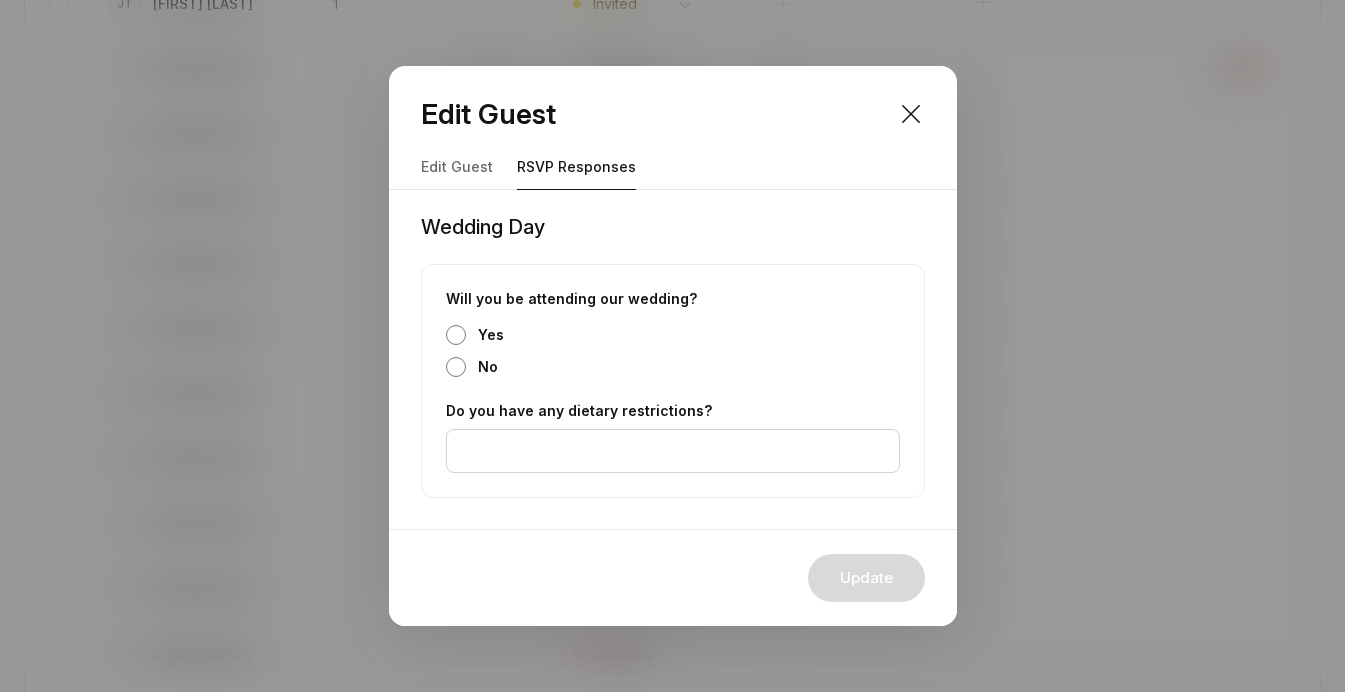 click on "Edit Guest" at bounding box center (673, 114) 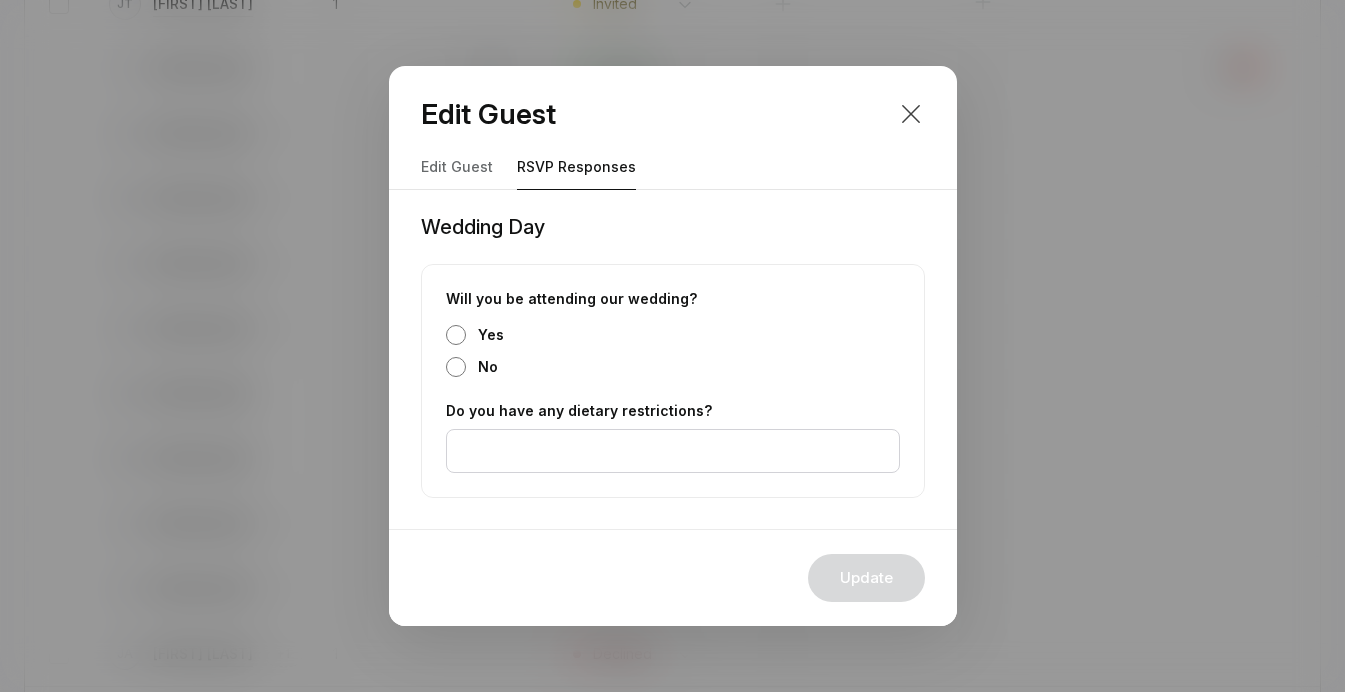 click at bounding box center (911, 114) 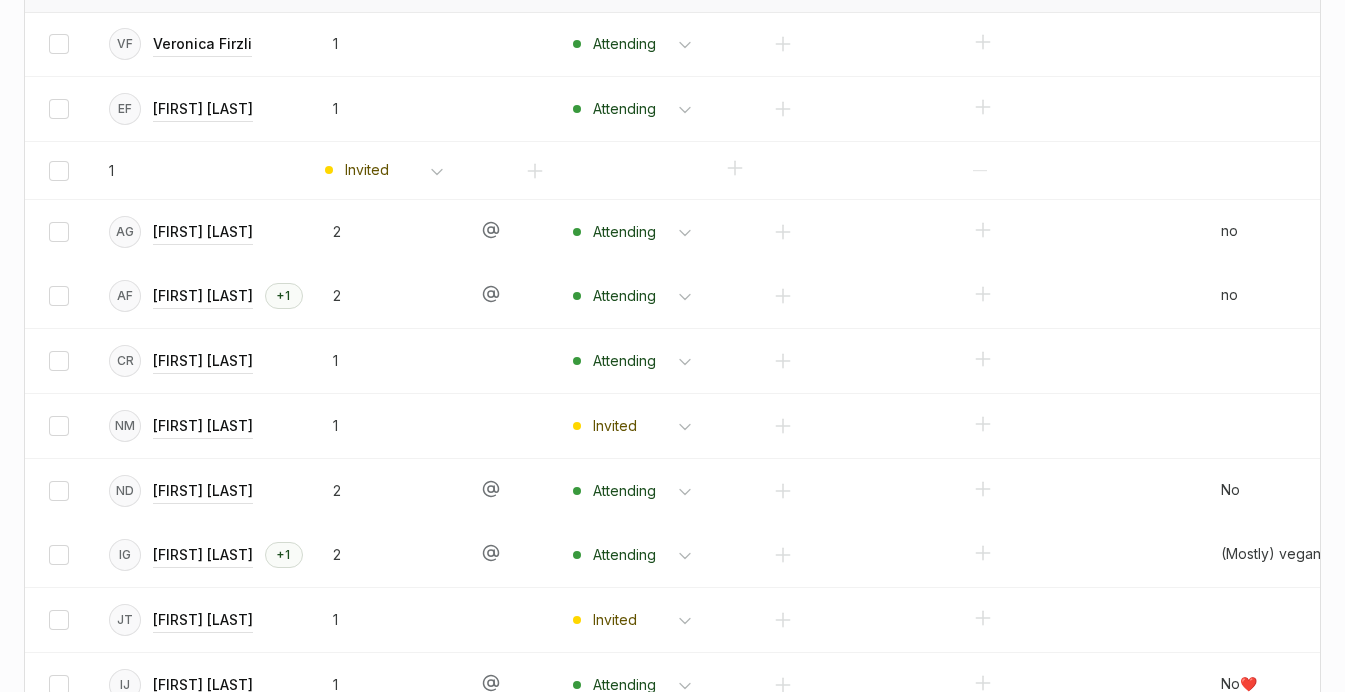 scroll, scrollTop: 654, scrollLeft: 0, axis: vertical 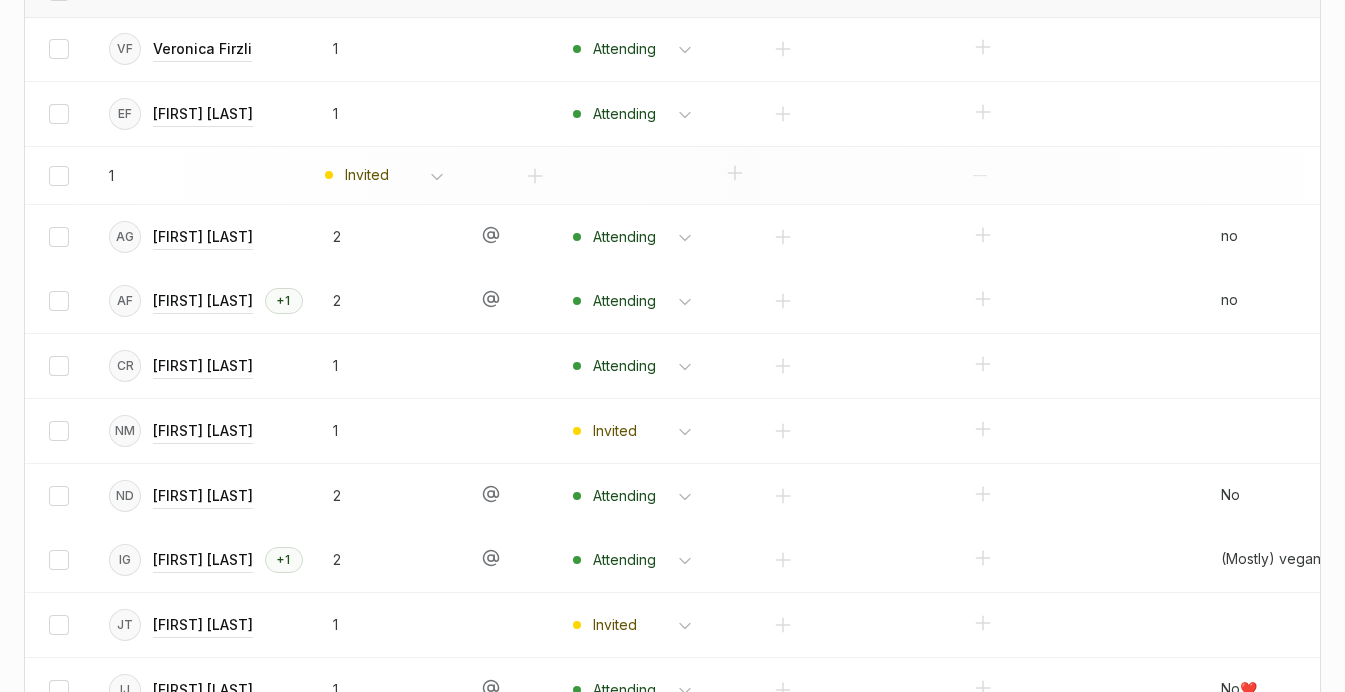click on "Invited
Attending
Declined" at bounding box center [395, 176] 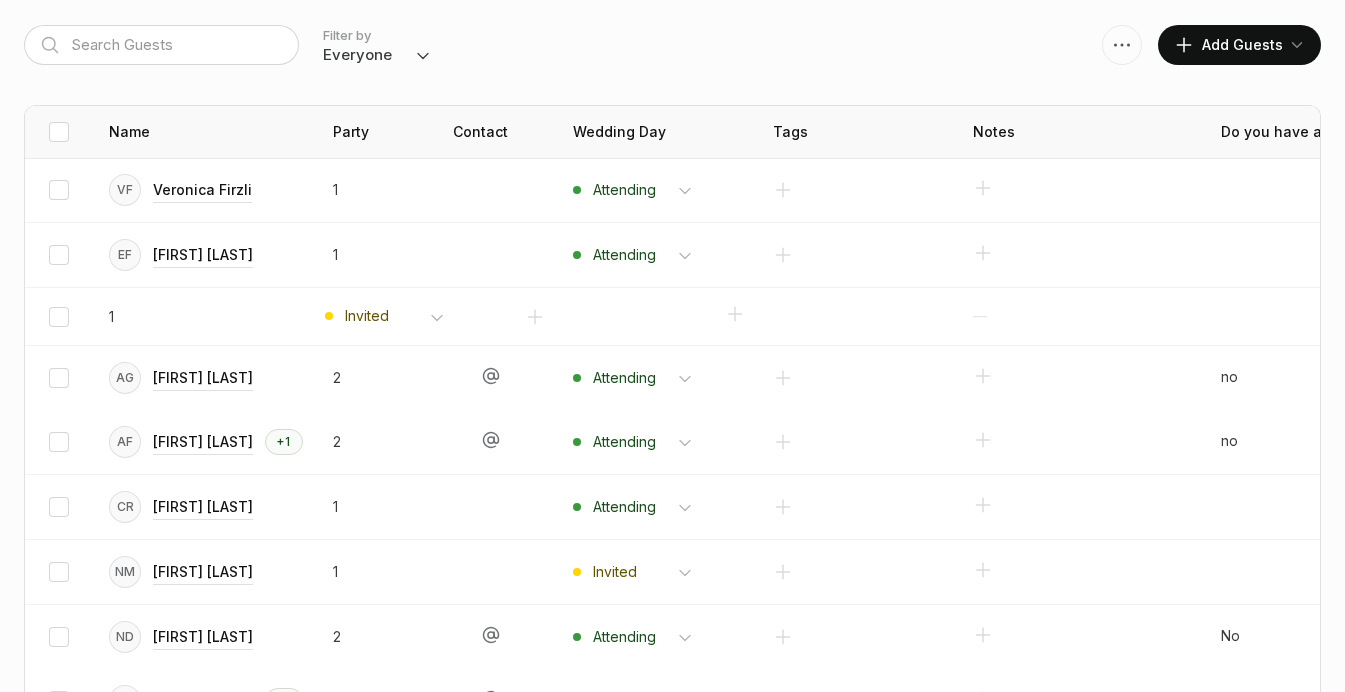 click at bounding box center (1122, 45) 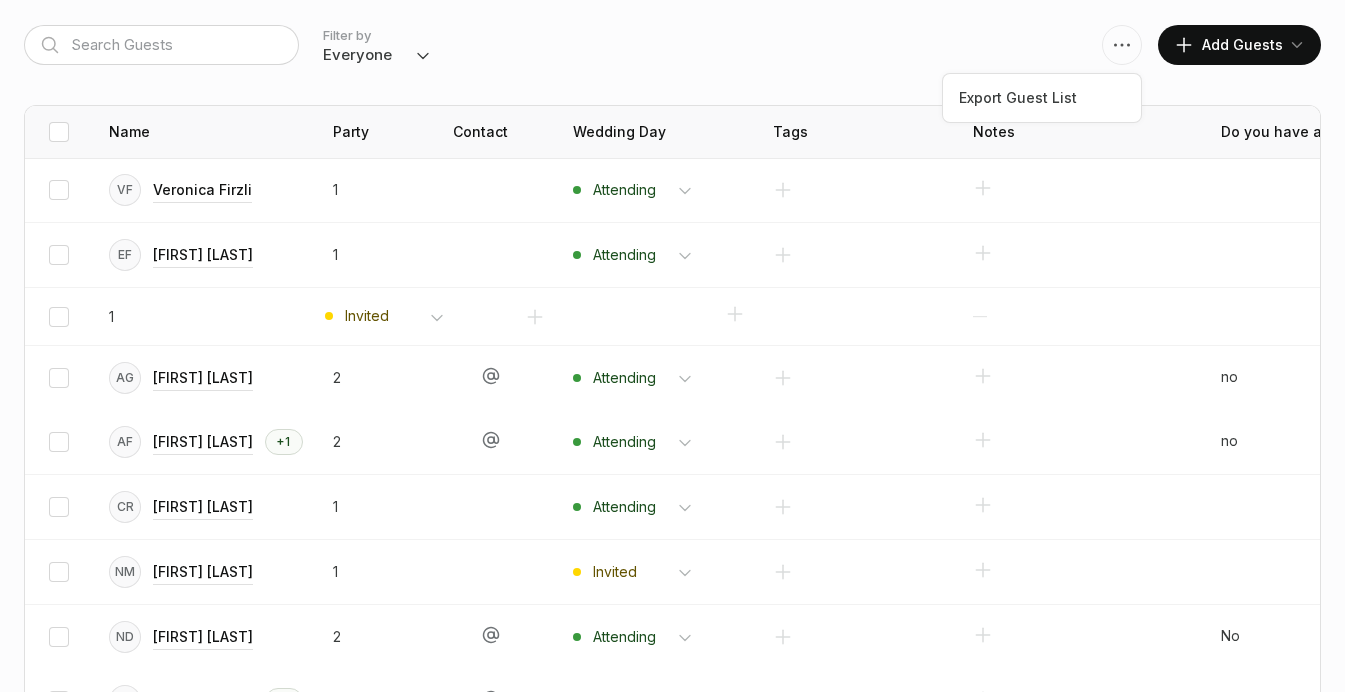 click on "Home
Website
Registry
Guests" at bounding box center [672, -201] 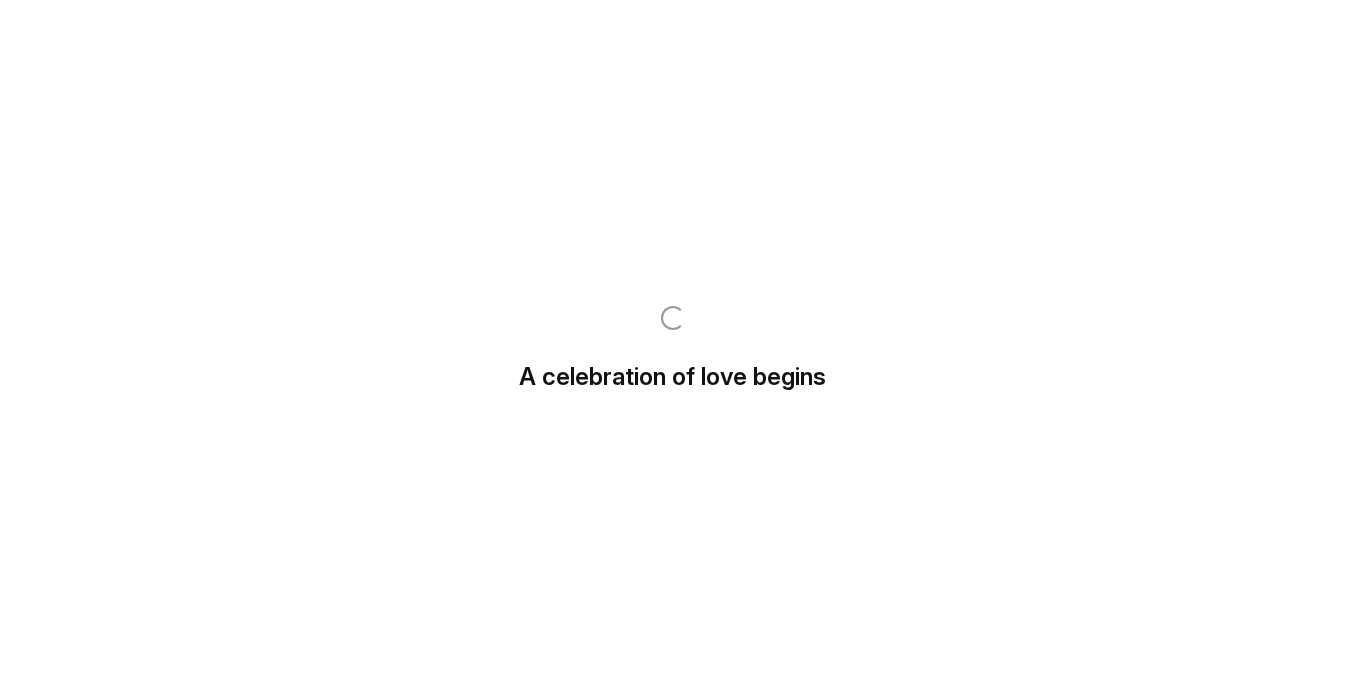 scroll, scrollTop: 0, scrollLeft: 0, axis: both 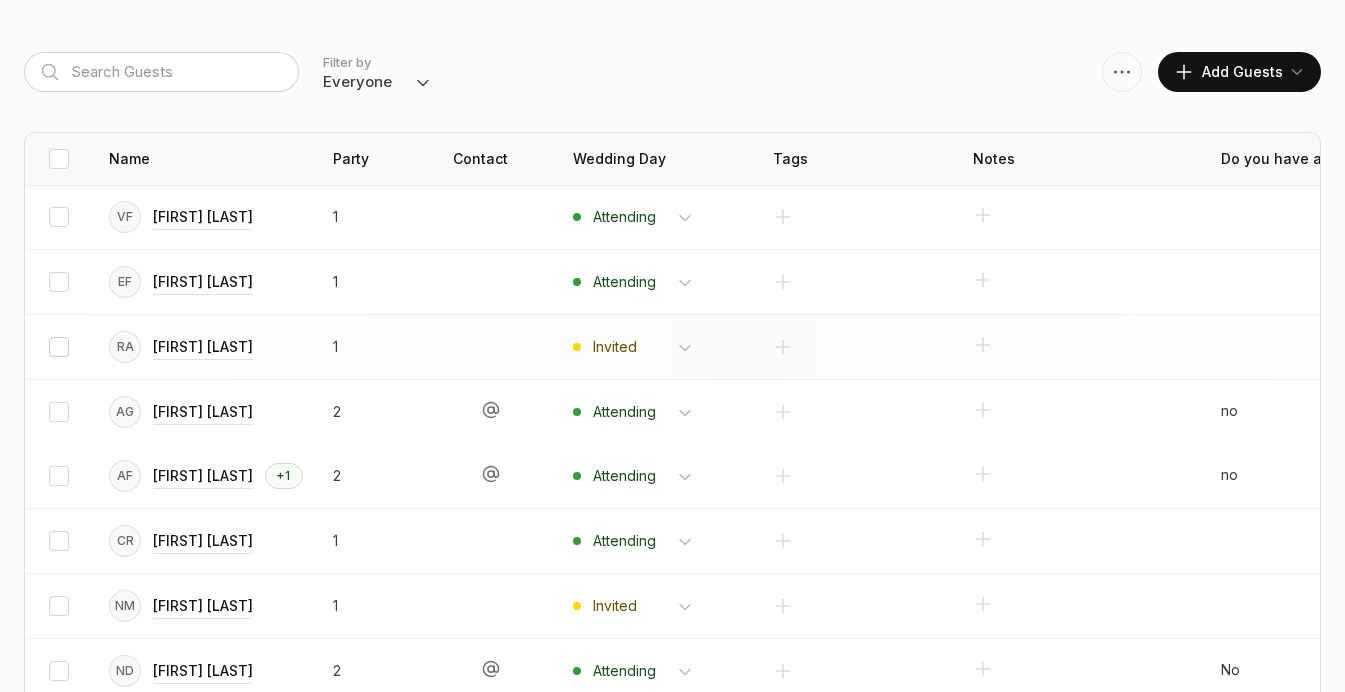 click at bounding box center [59, 347] 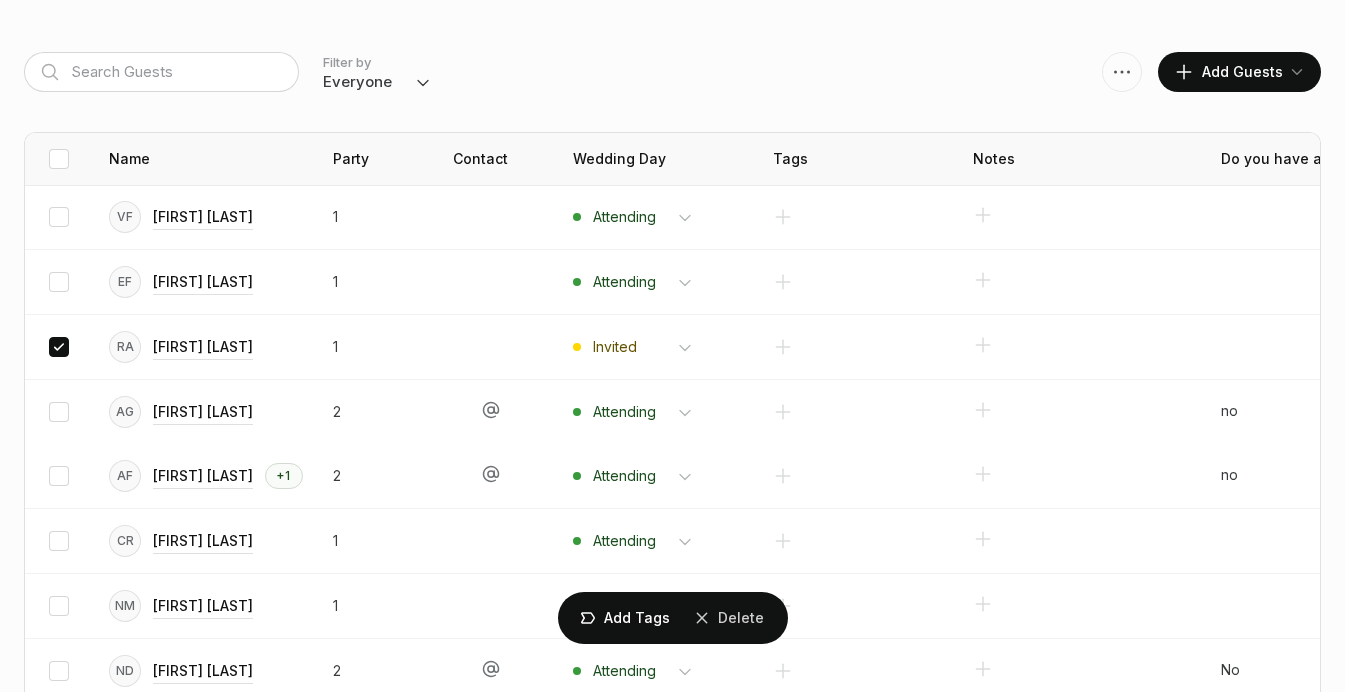 click on "Delete" at bounding box center (0, 0) 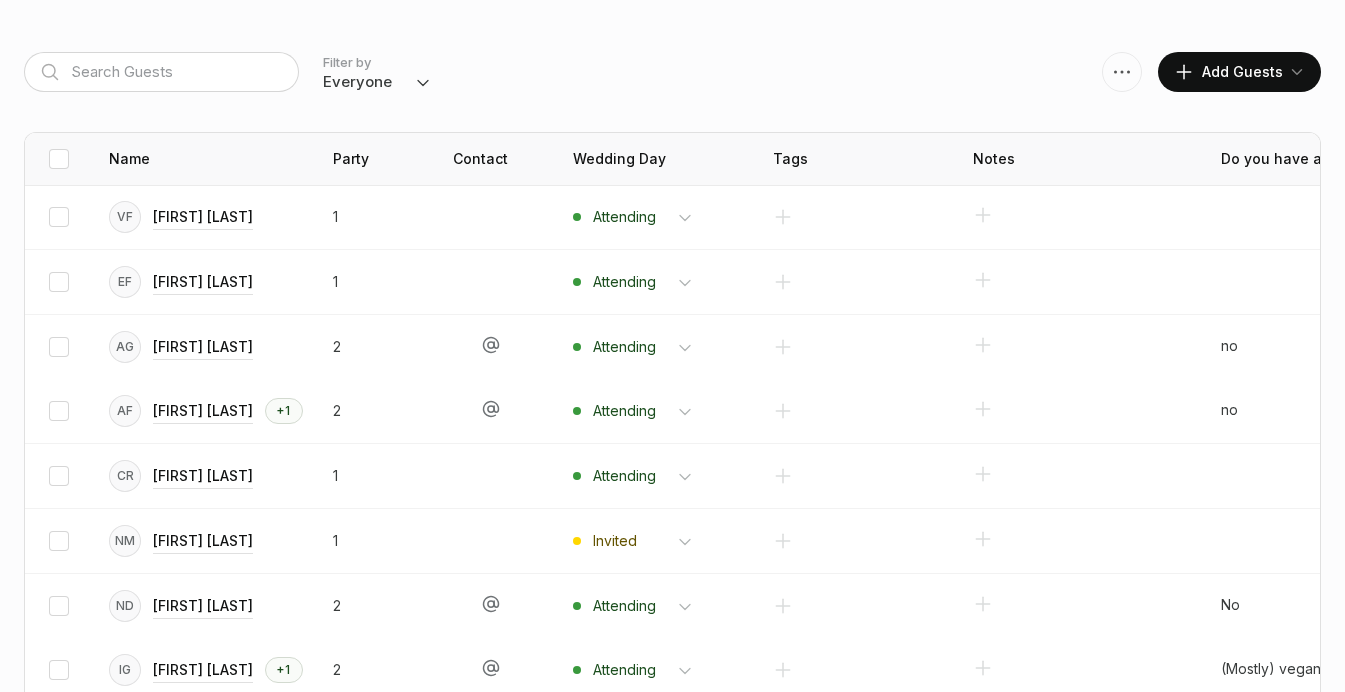 scroll, scrollTop: 118, scrollLeft: 0, axis: vertical 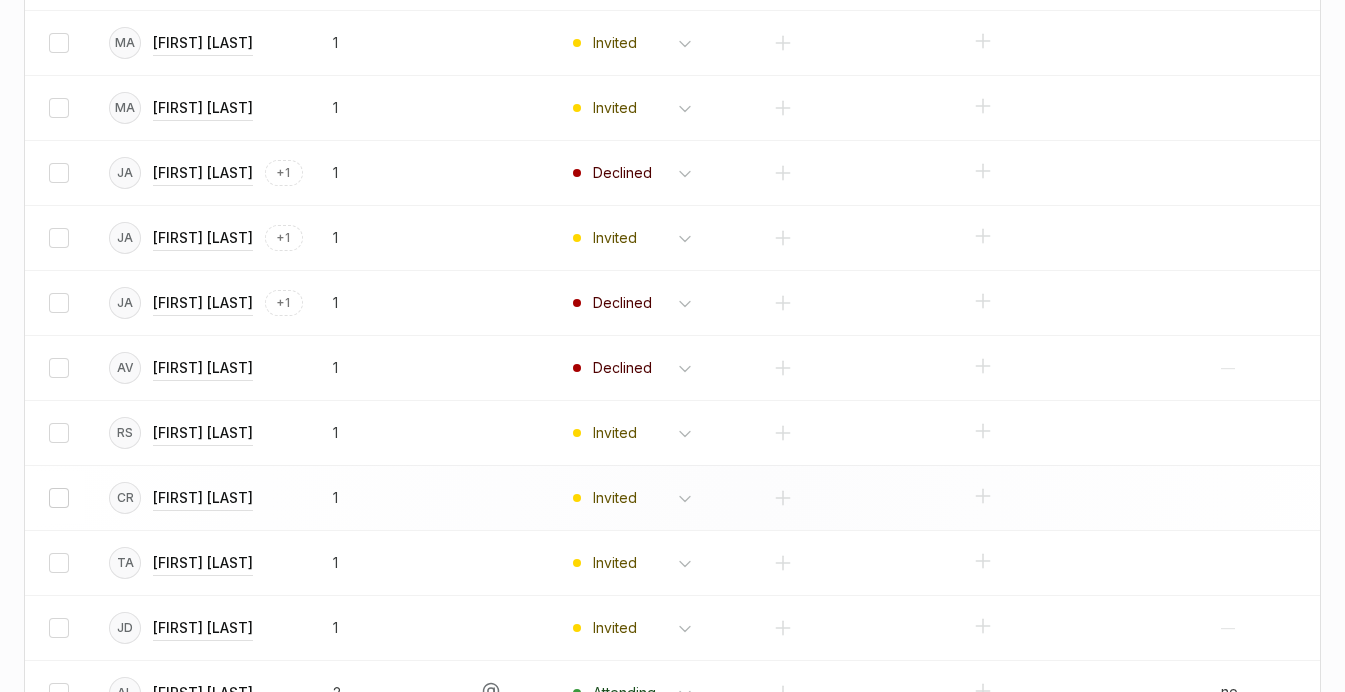 click at bounding box center (59, 498) 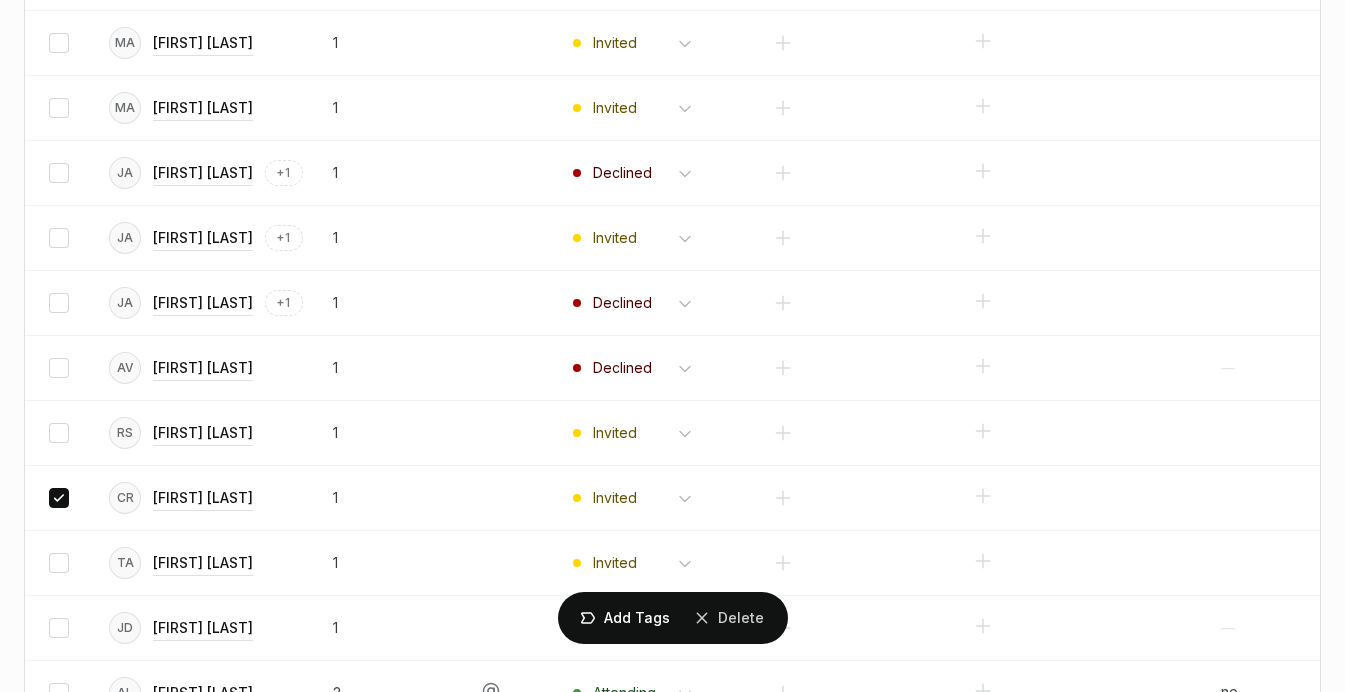 click on "Delete" at bounding box center [0, 0] 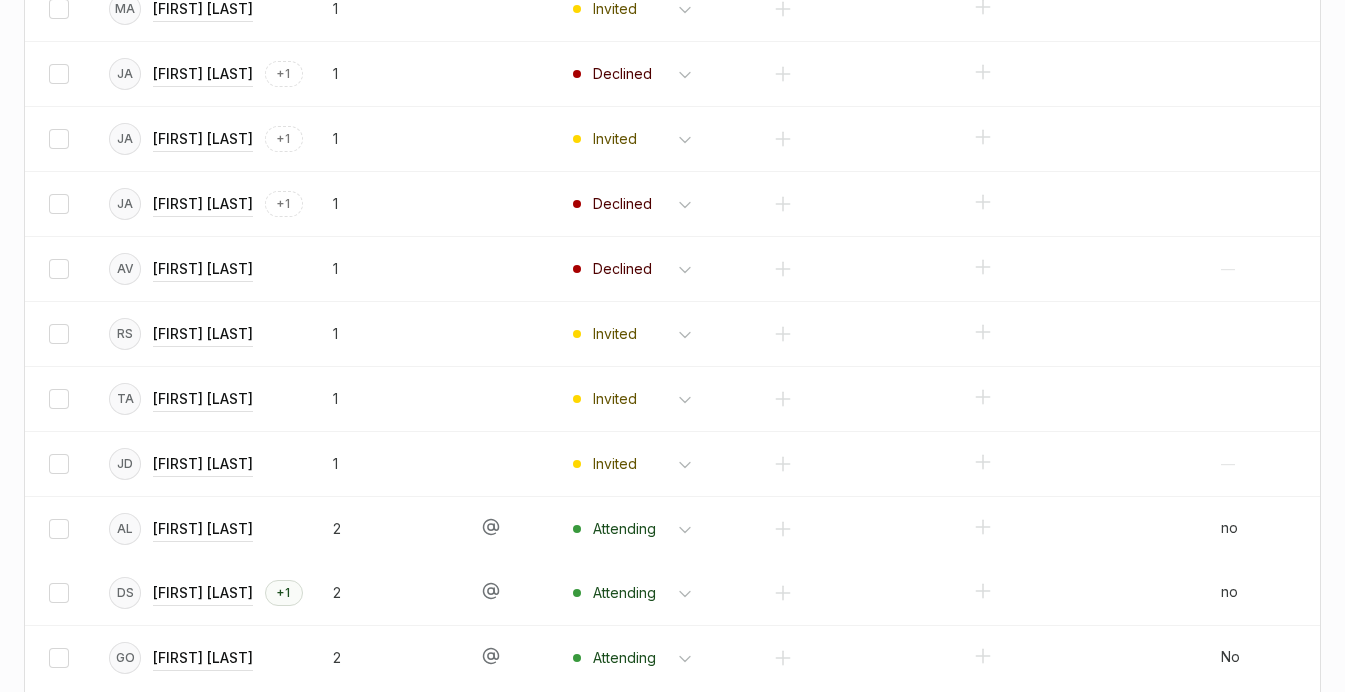 scroll, scrollTop: 1867, scrollLeft: 0, axis: vertical 